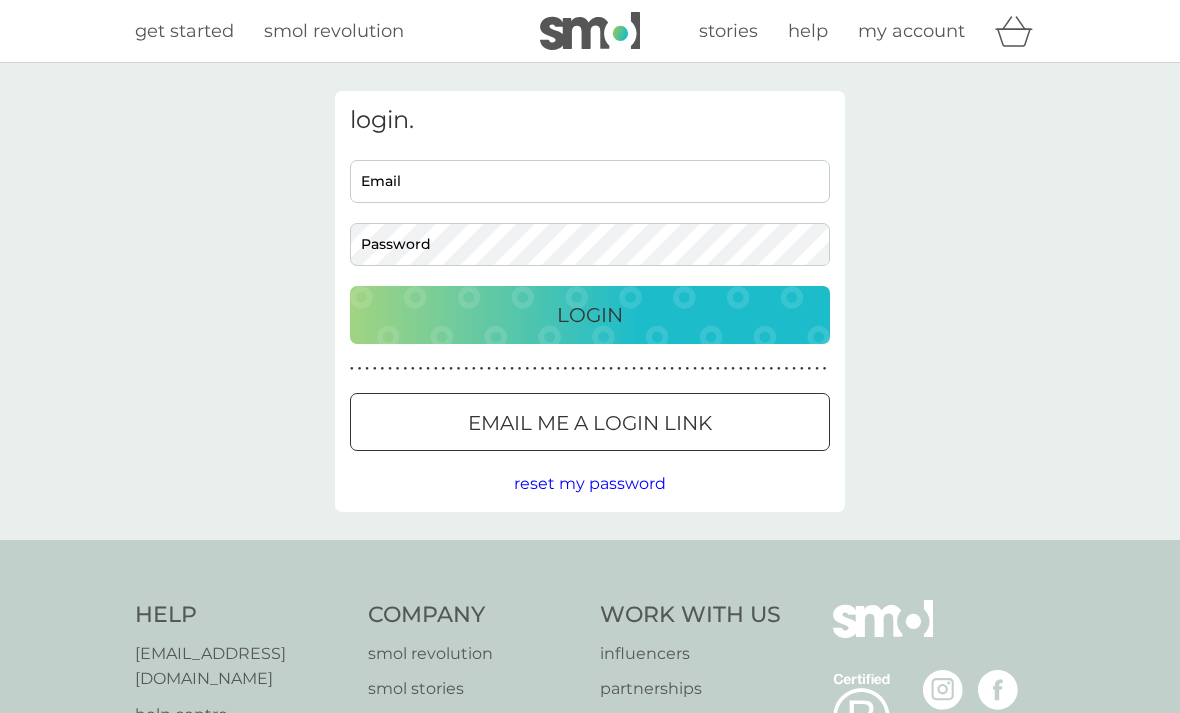 scroll, scrollTop: 0, scrollLeft: 0, axis: both 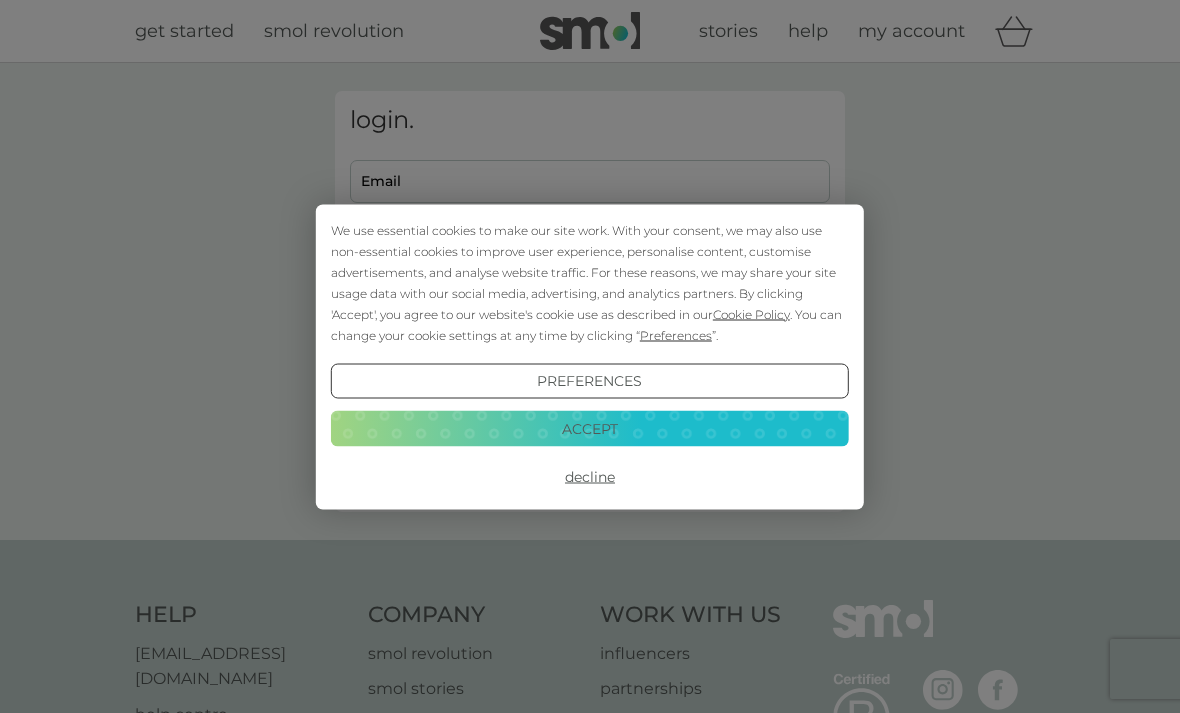 click on "Accept" at bounding box center (590, 429) 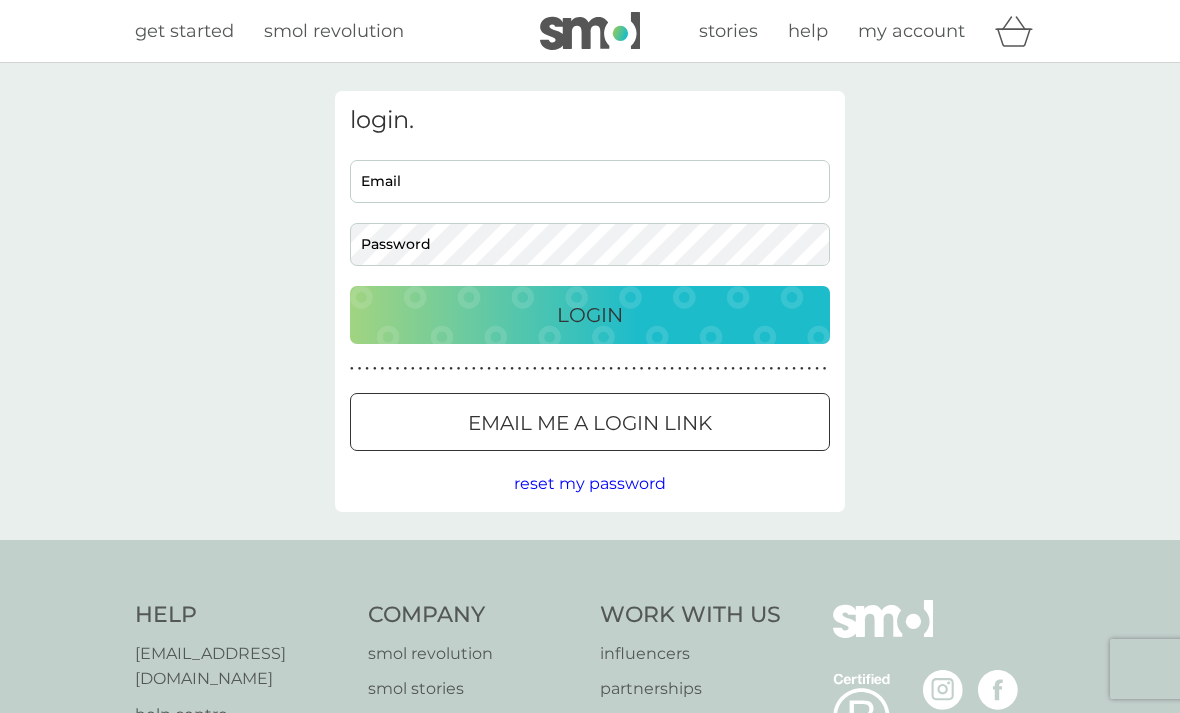 scroll, scrollTop: 0, scrollLeft: 0, axis: both 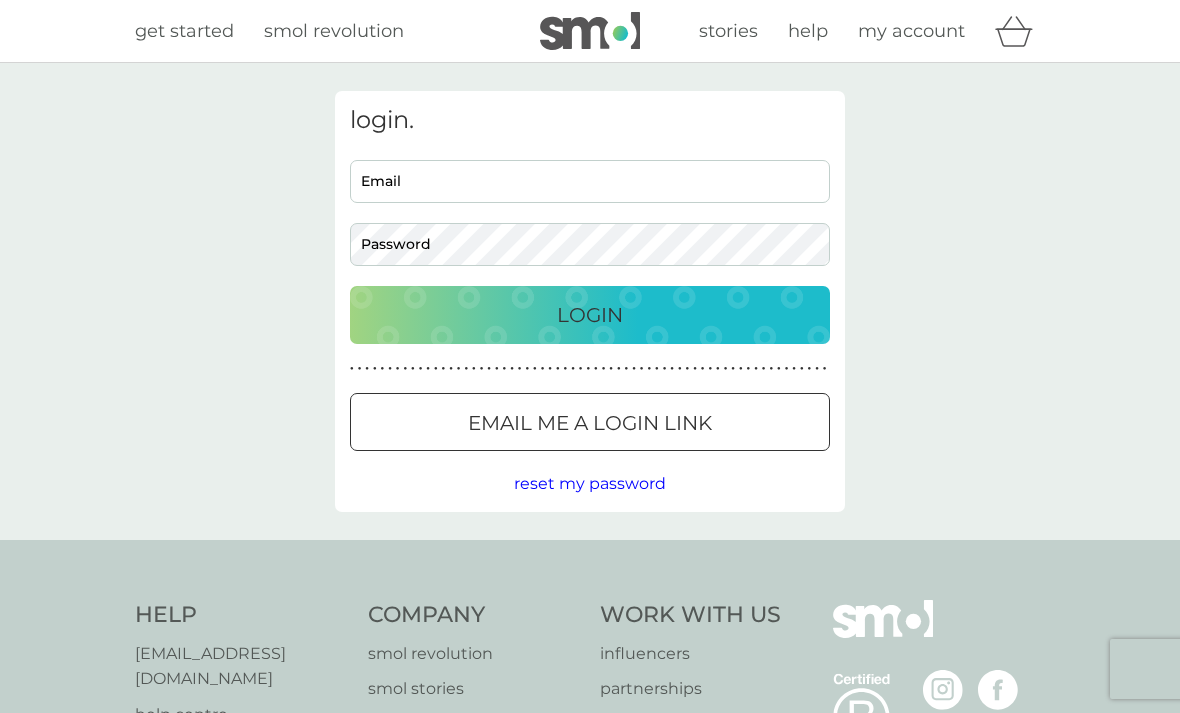 click on "Email" at bounding box center (590, 181) 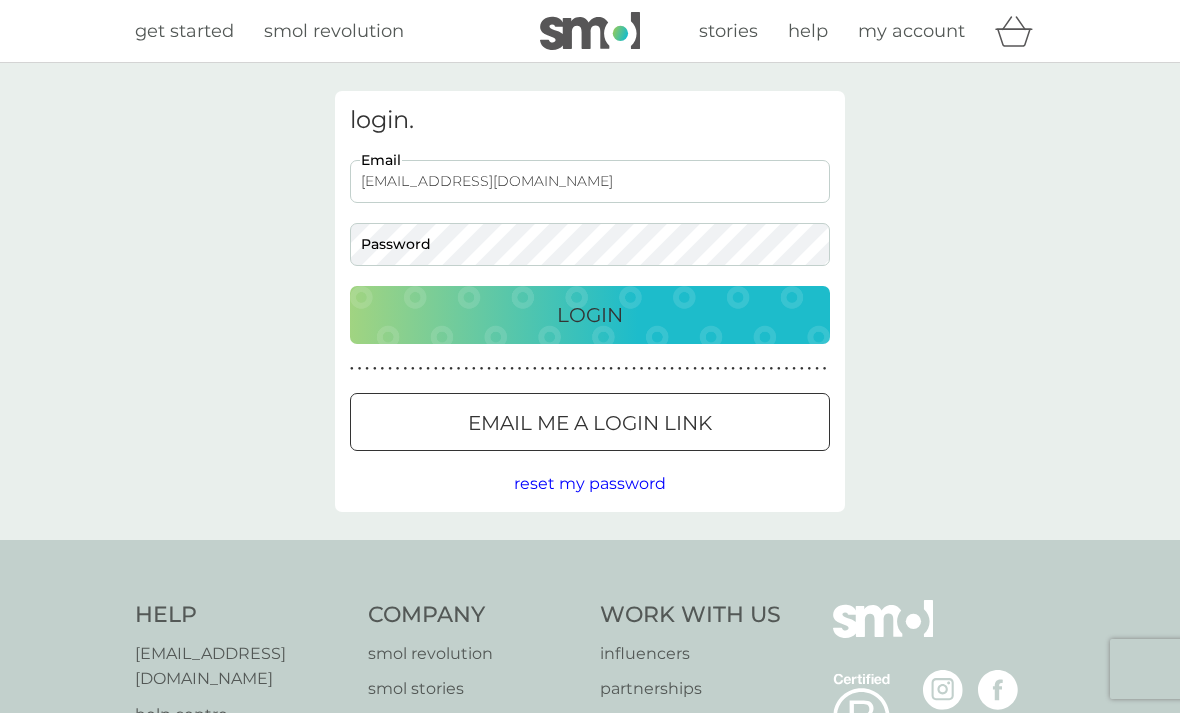 type on "waynejtf@googlemail.com" 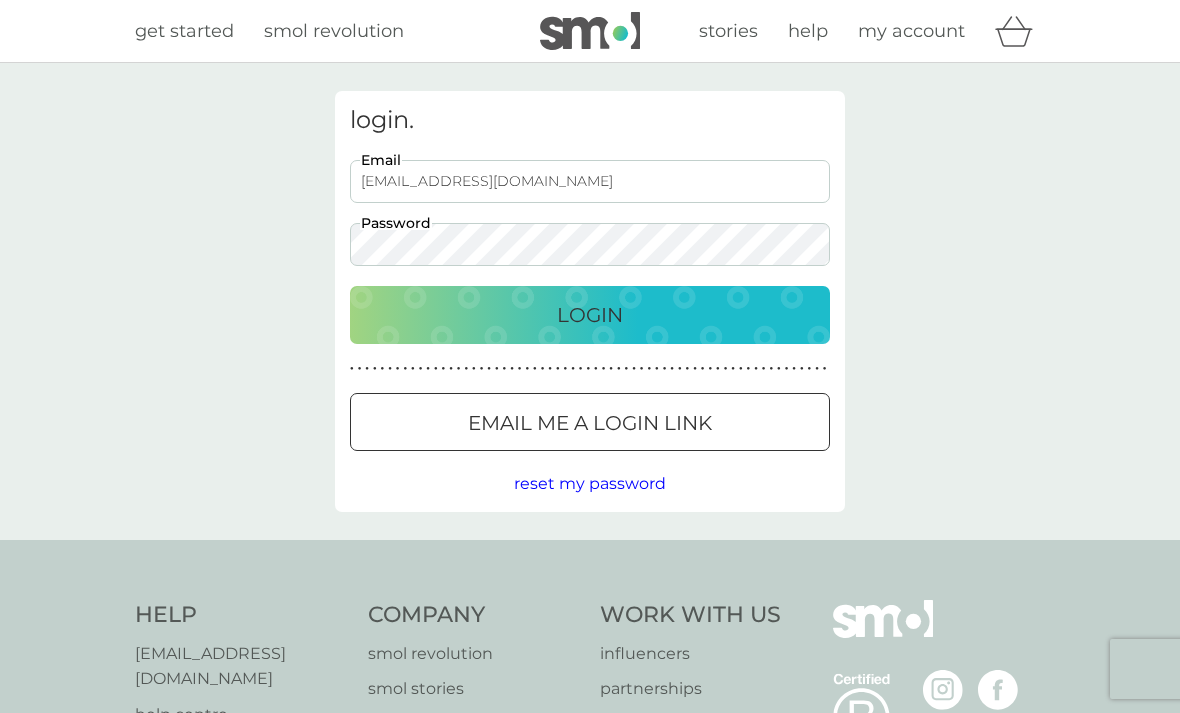 click on "Login" at bounding box center [590, 315] 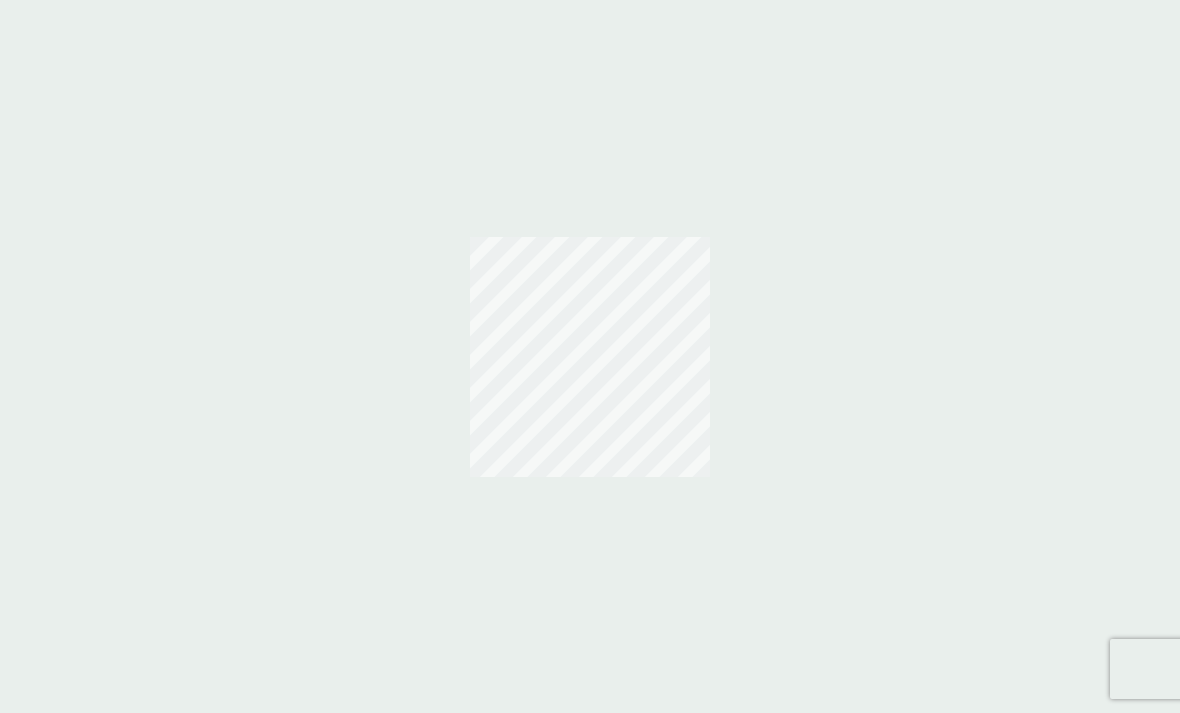 scroll, scrollTop: 0, scrollLeft: 0, axis: both 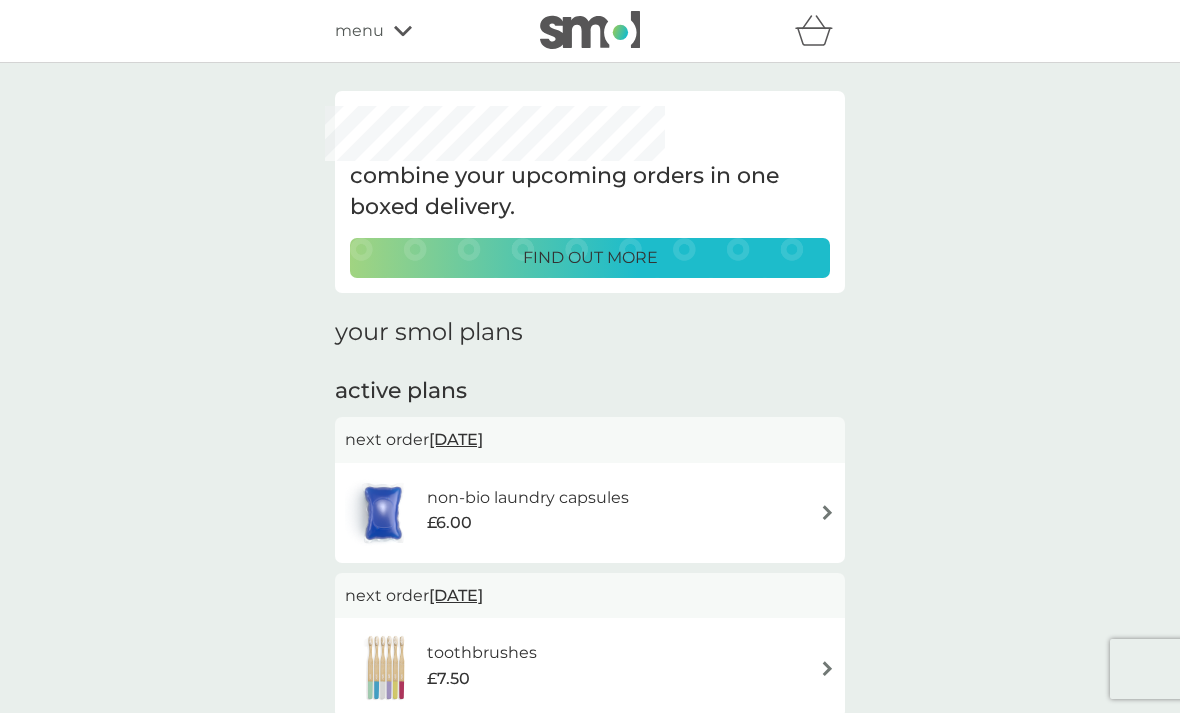 click on "[DATE]" at bounding box center [456, 595] 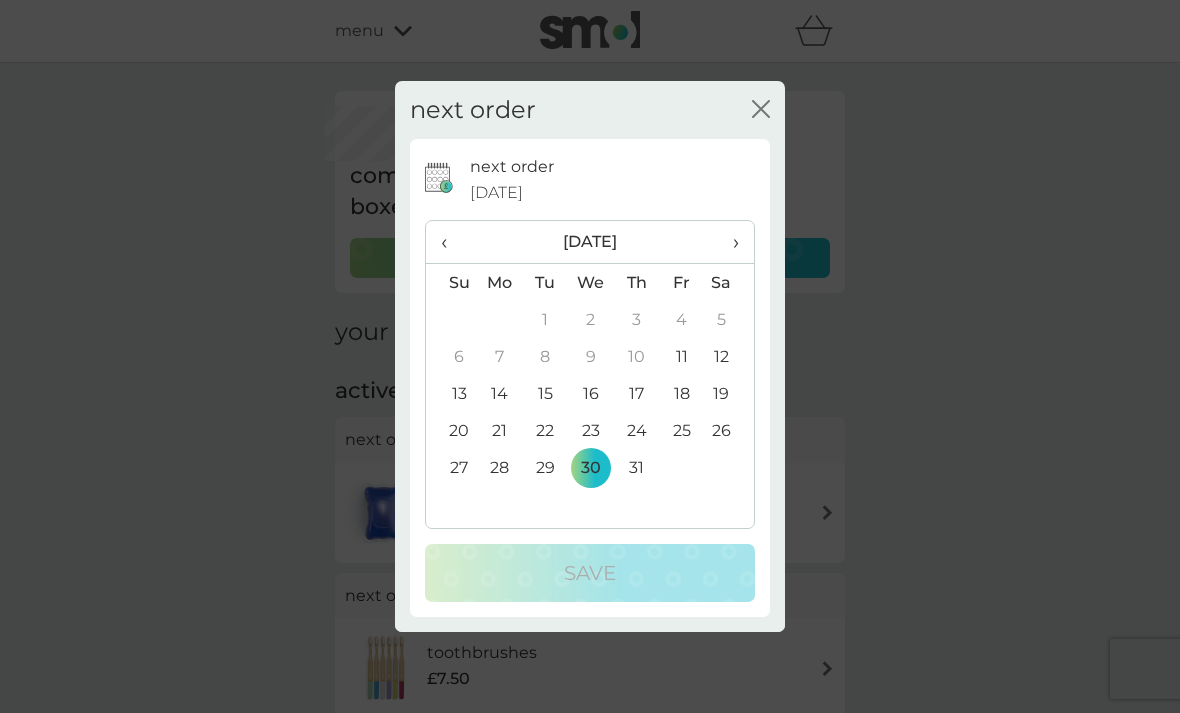 click on "close" at bounding box center [761, 110] 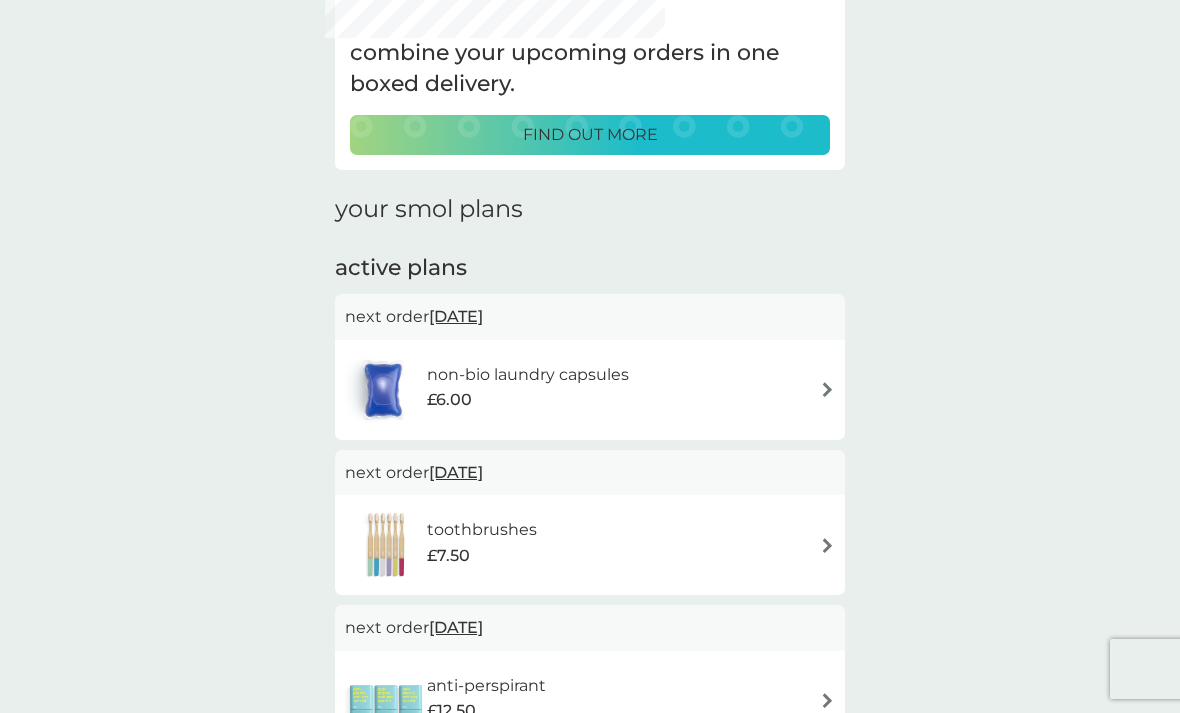 scroll, scrollTop: 119, scrollLeft: 0, axis: vertical 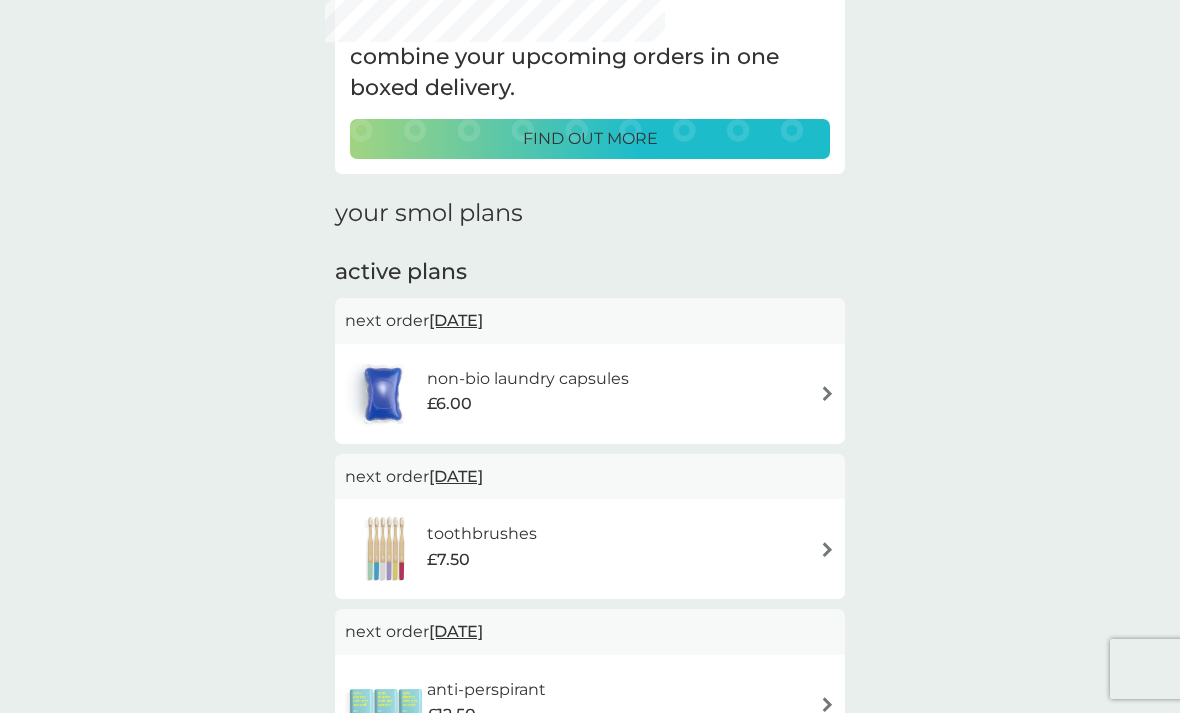 click on "toothbrushes £7.50" at bounding box center [590, 549] 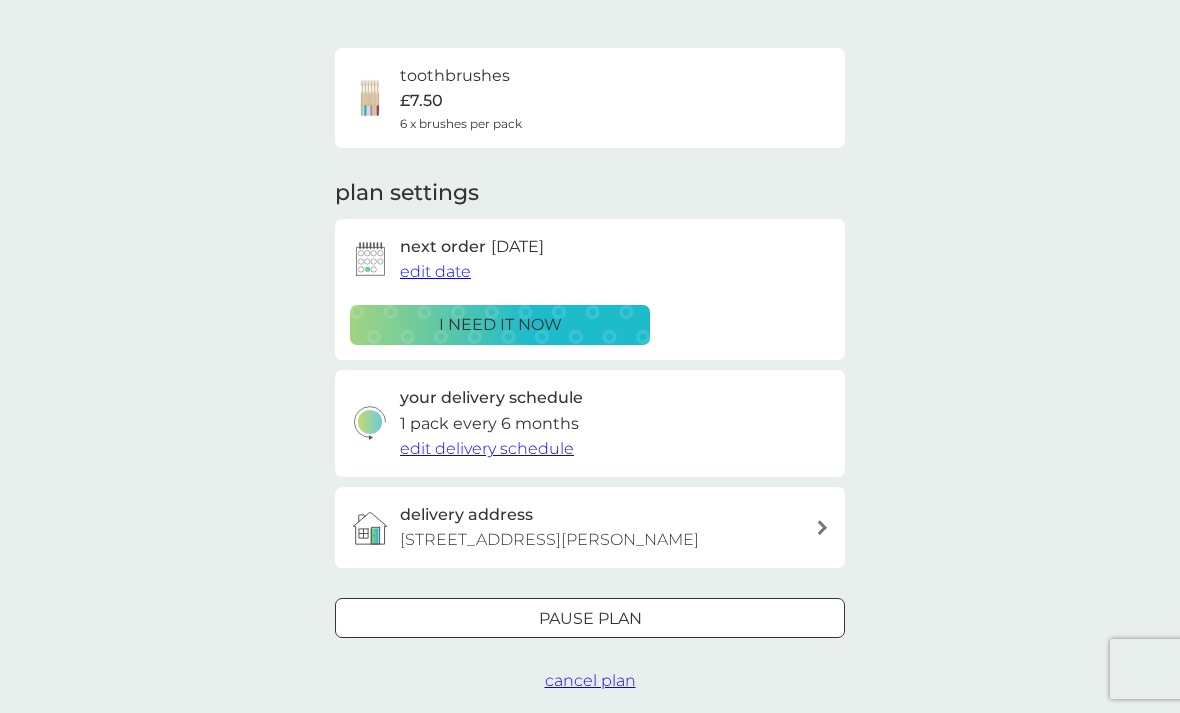 scroll, scrollTop: 0, scrollLeft: 0, axis: both 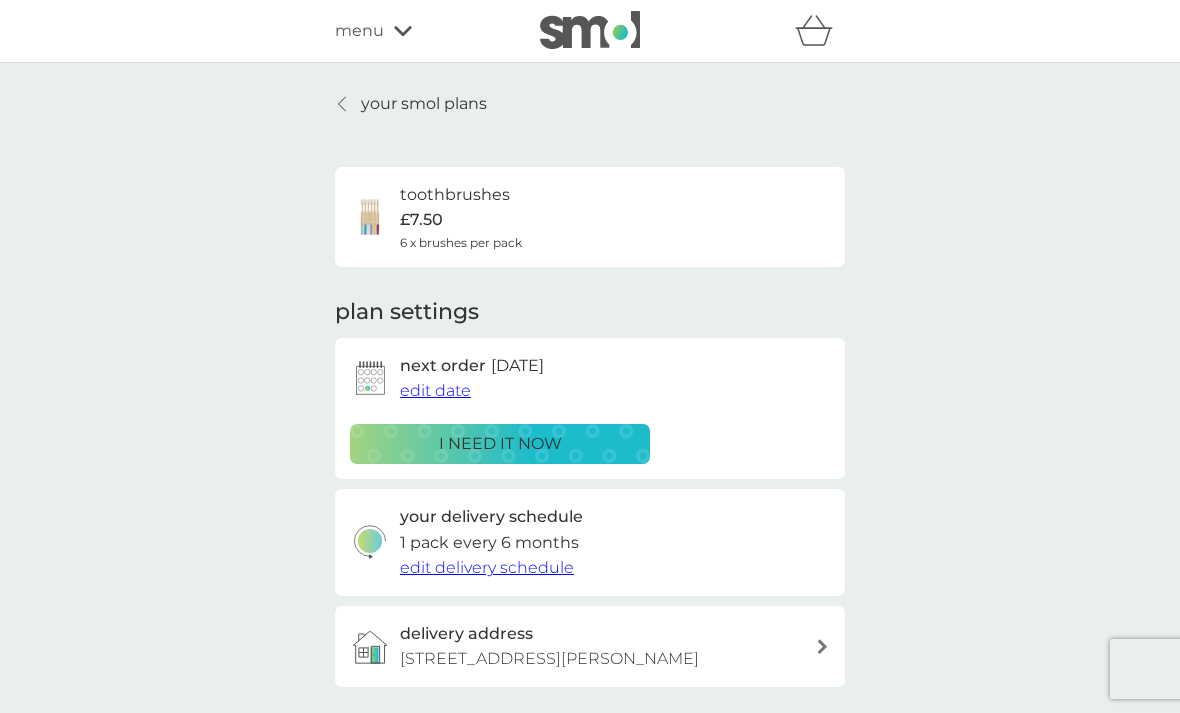 click on "edit delivery schedule" at bounding box center (487, 567) 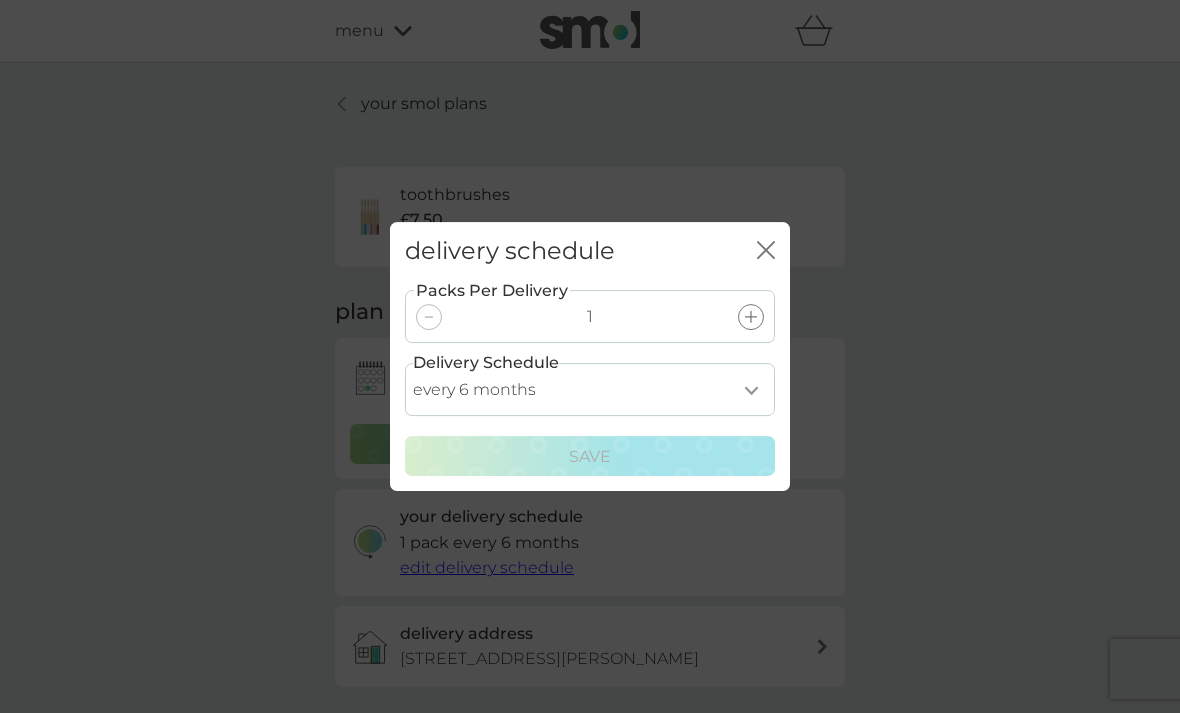 click on "every 1 month every 2 months every 3 months every 4 months every 5 months every 6 months every 7 months every 8 months" at bounding box center (590, 389) 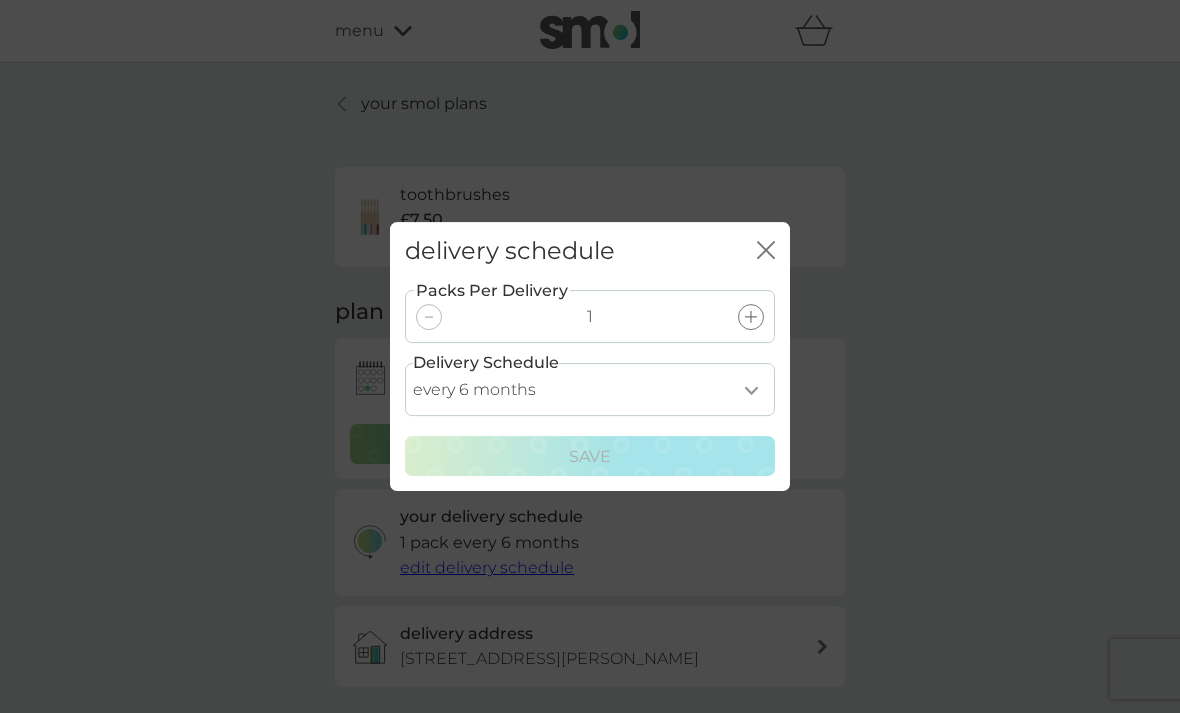 select on "8" 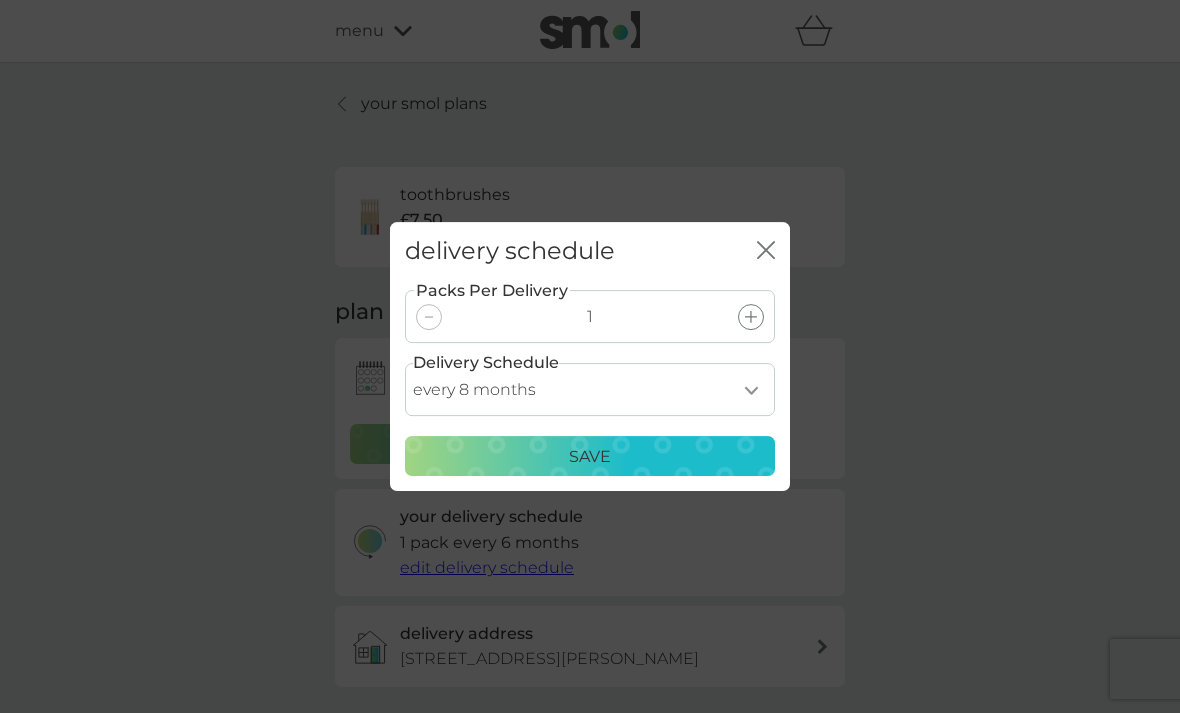 click on "Save" at bounding box center (590, 457) 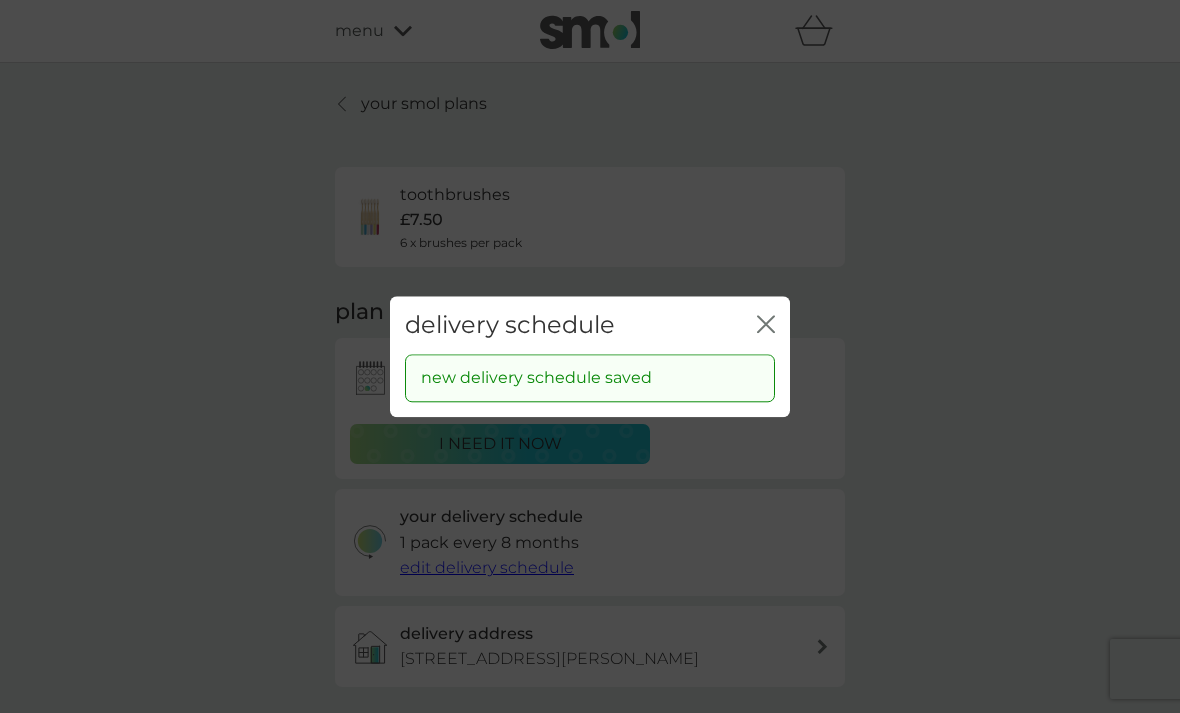 click on "close" at bounding box center (766, 325) 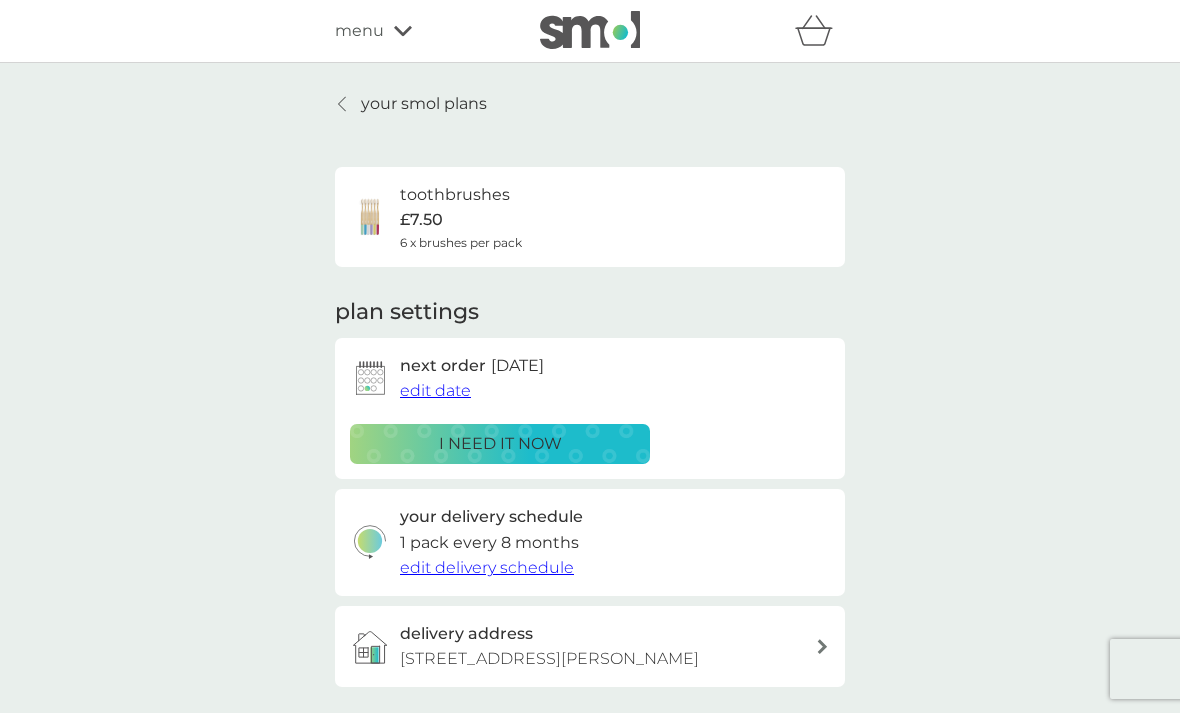 click on "edit date" at bounding box center [435, 391] 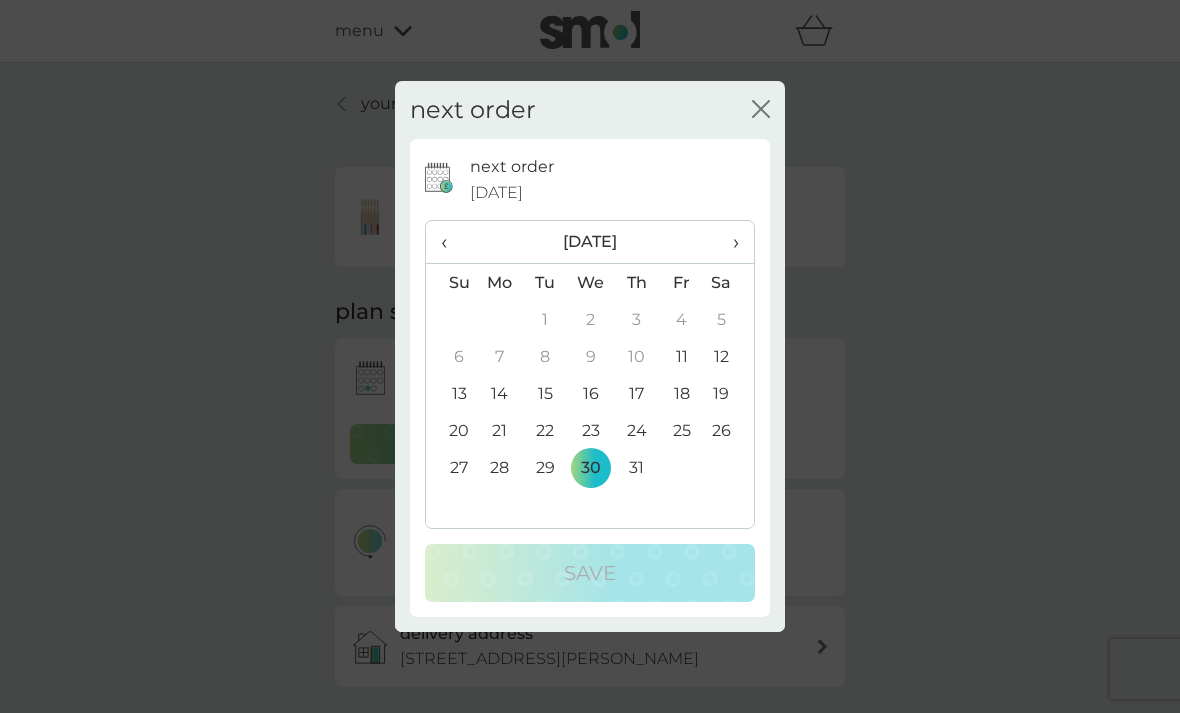 click on "›" at bounding box center [729, 242] 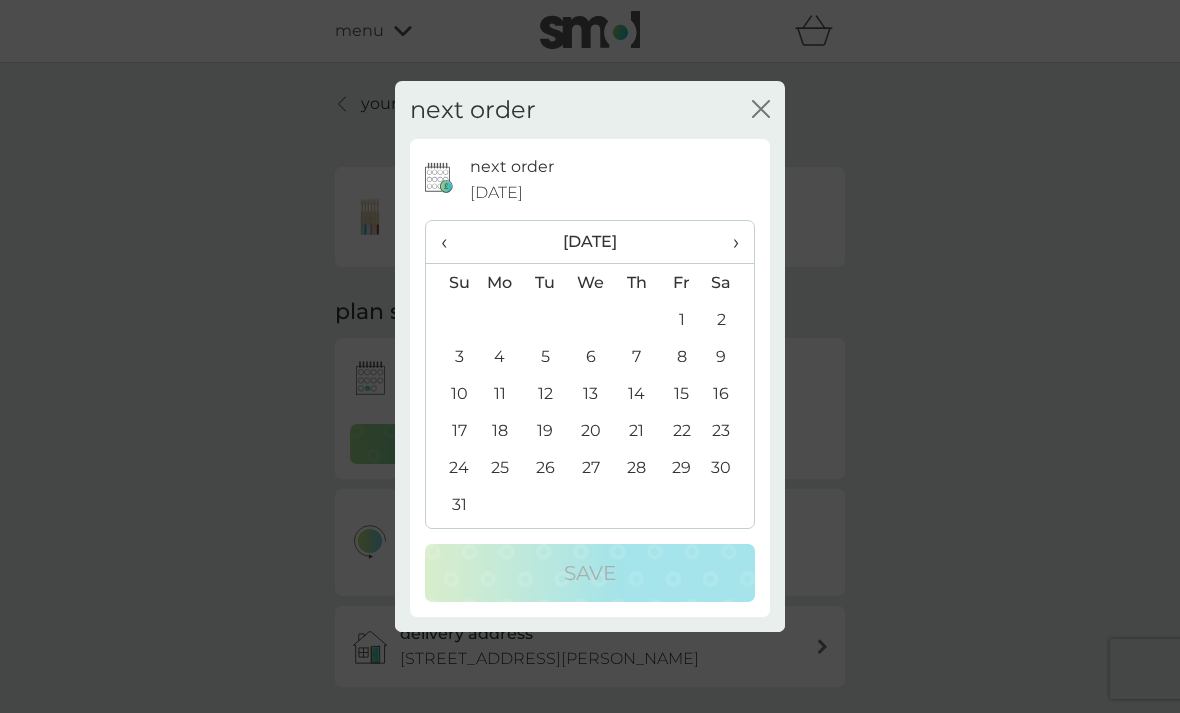 click on "›" at bounding box center [729, 242] 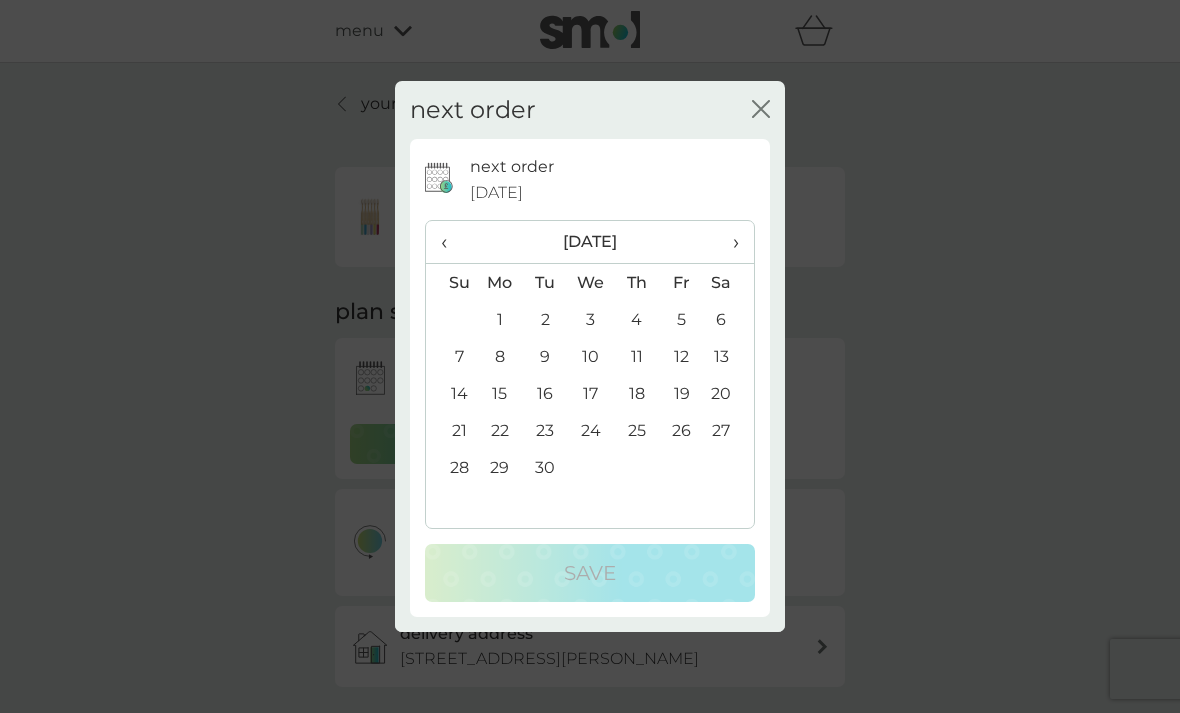 click on "30" at bounding box center [545, 467] 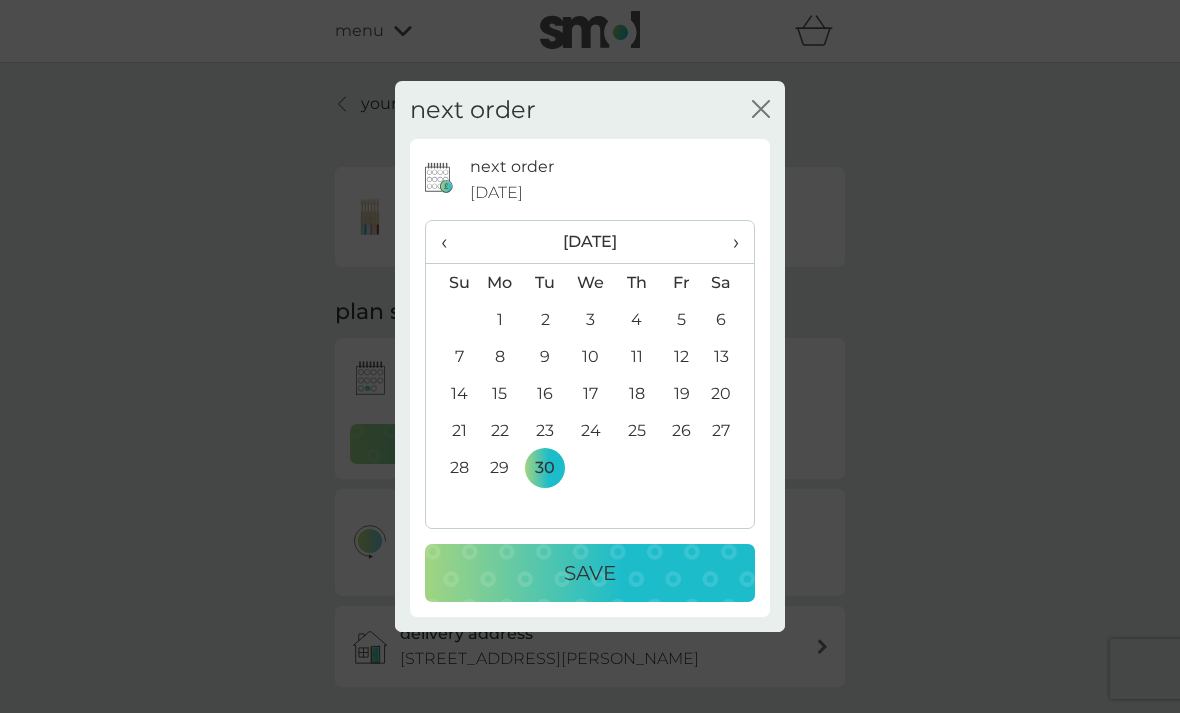 click on "Save" at bounding box center [590, 573] 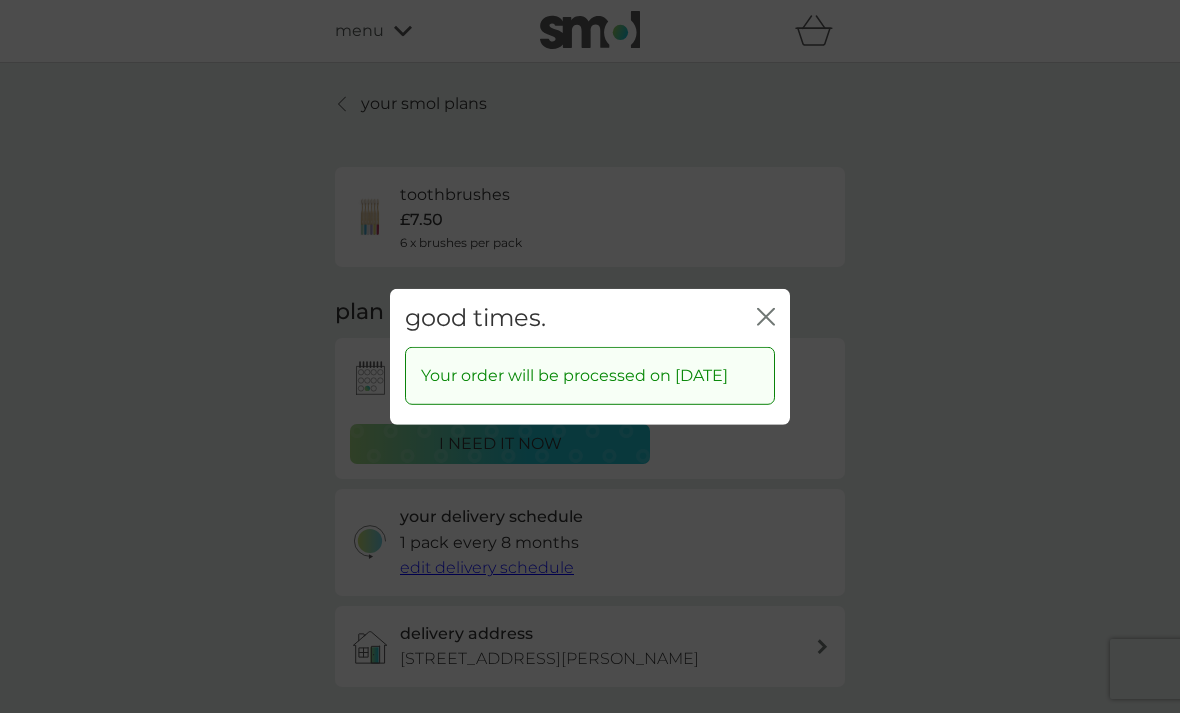 click on "close" 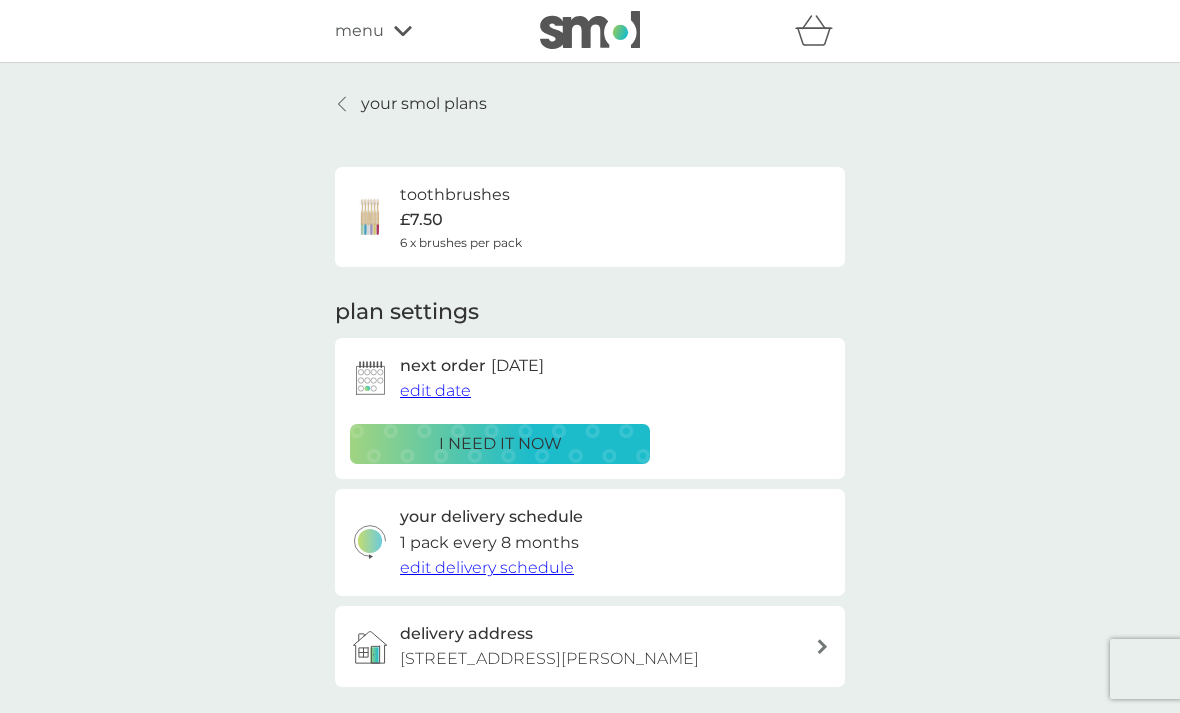 click on "your smol plans" at bounding box center [411, 104] 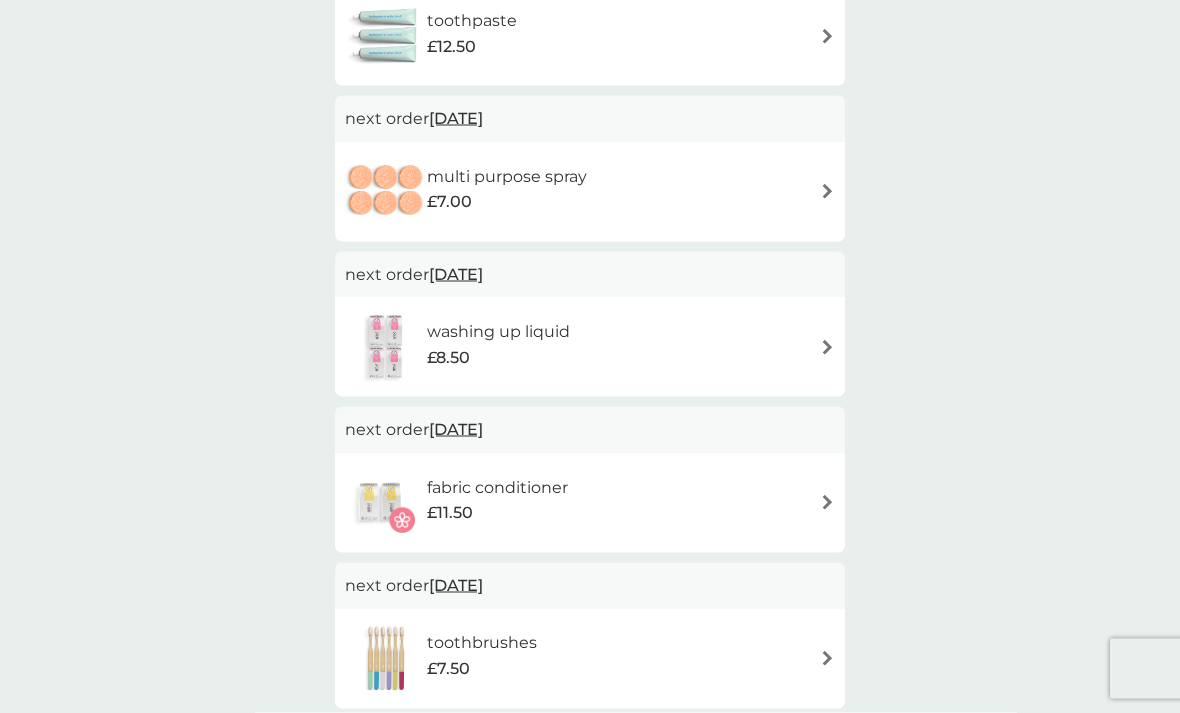 scroll, scrollTop: 1101, scrollLeft: 0, axis: vertical 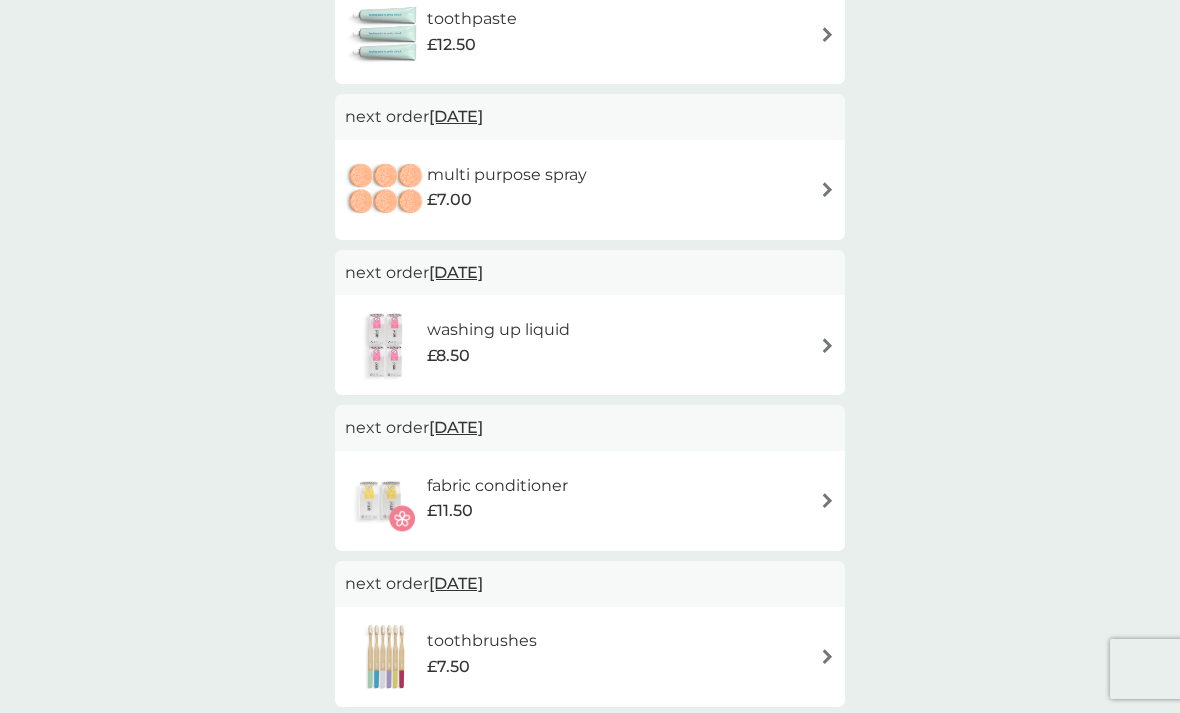 click on "washing up liquid £8.50" at bounding box center [590, 345] 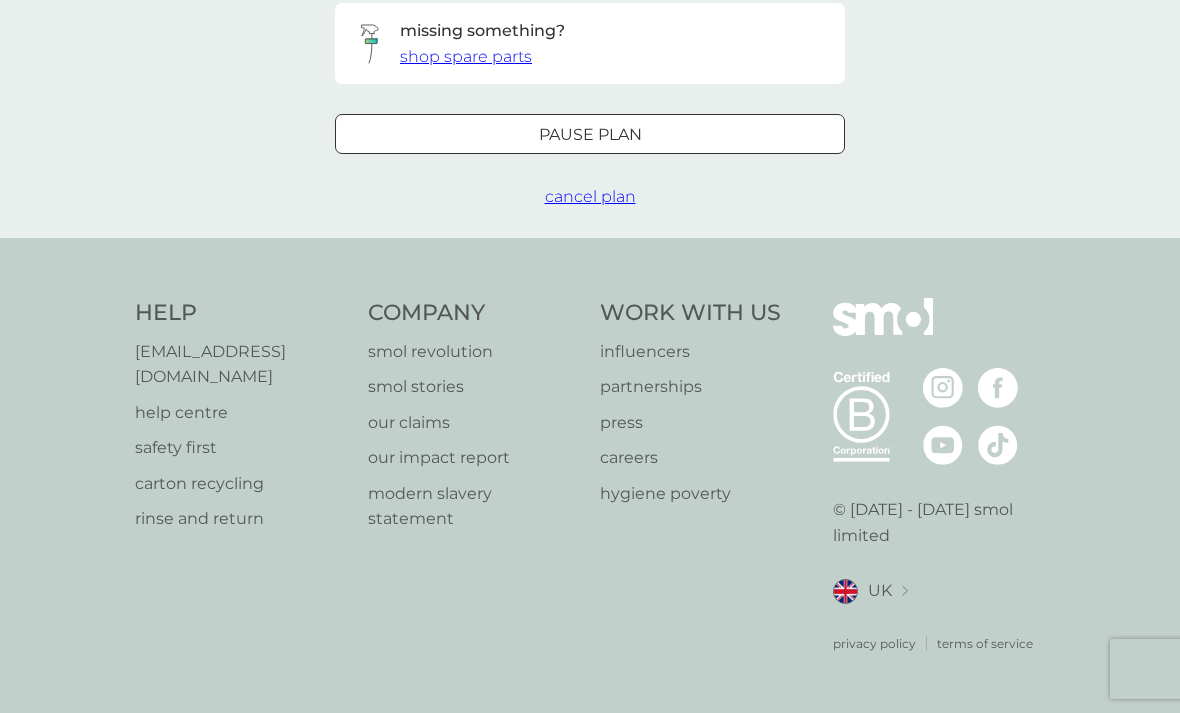scroll, scrollTop: 0, scrollLeft: 0, axis: both 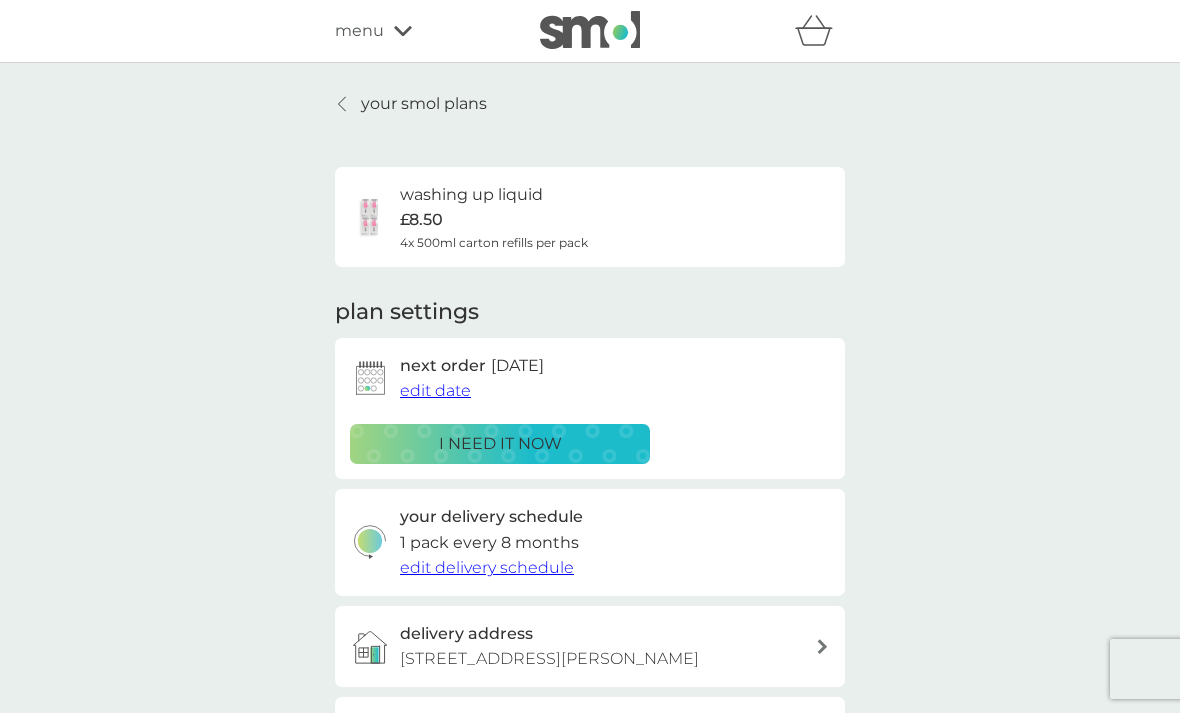 click on "edit date" at bounding box center [435, 391] 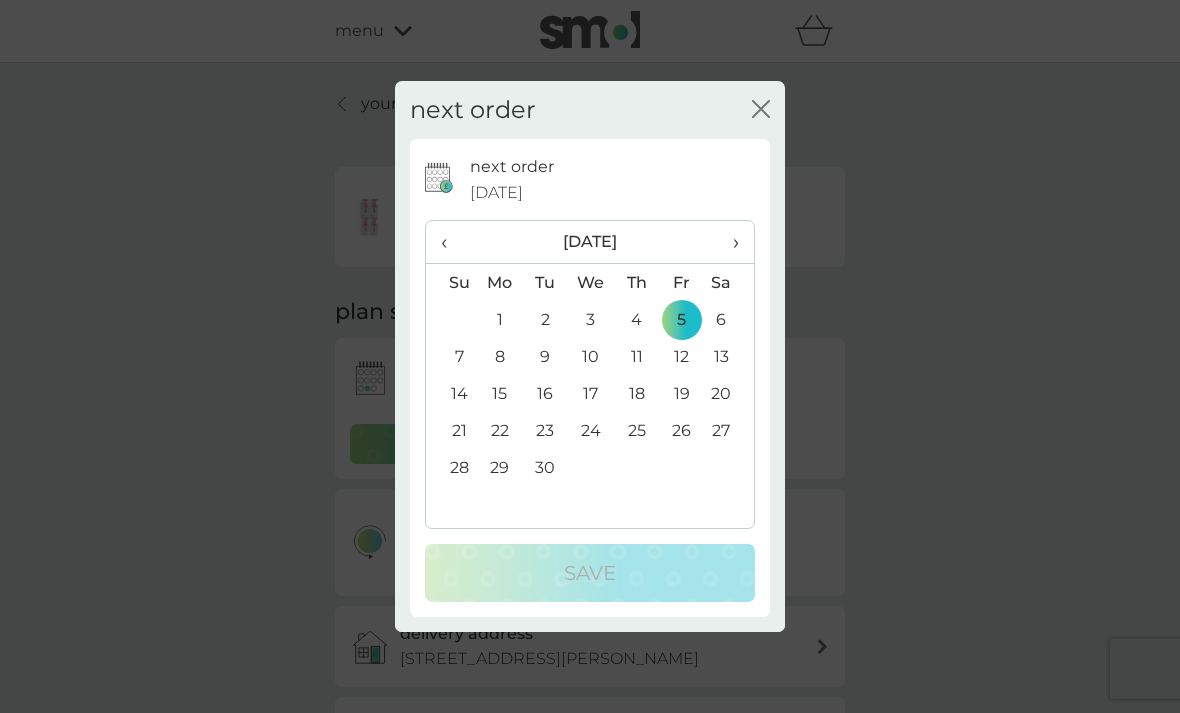 click on "›" at bounding box center (729, 242) 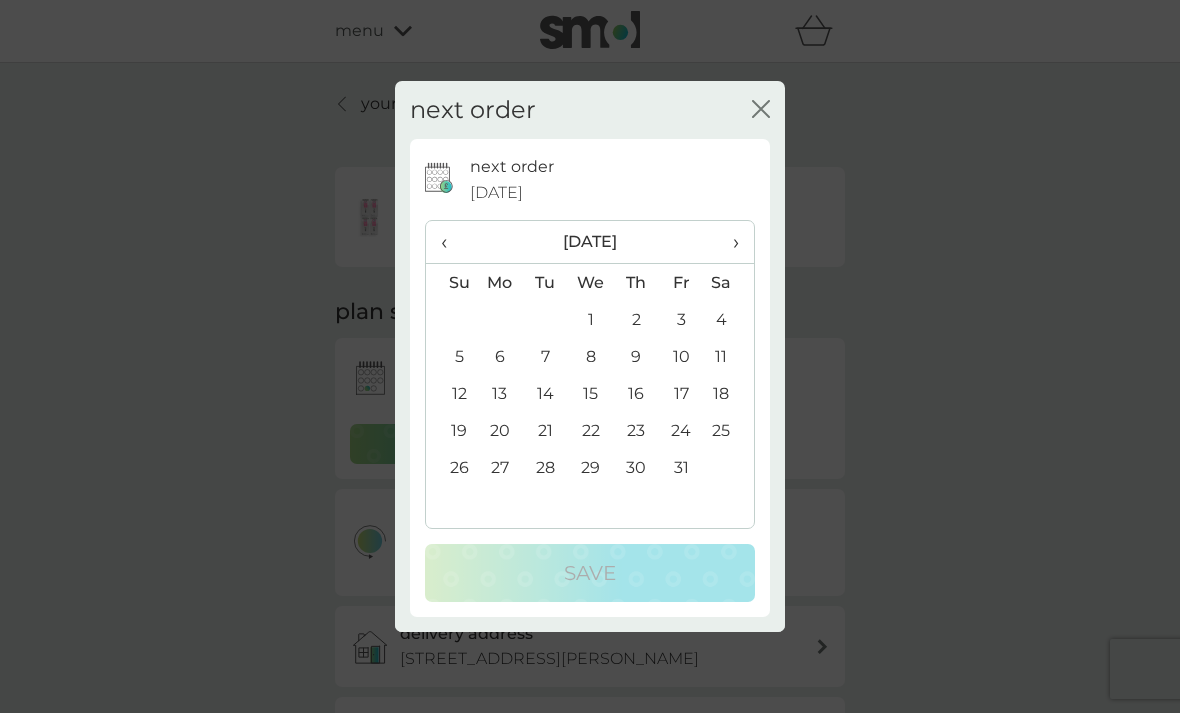 click on "›" at bounding box center (729, 242) 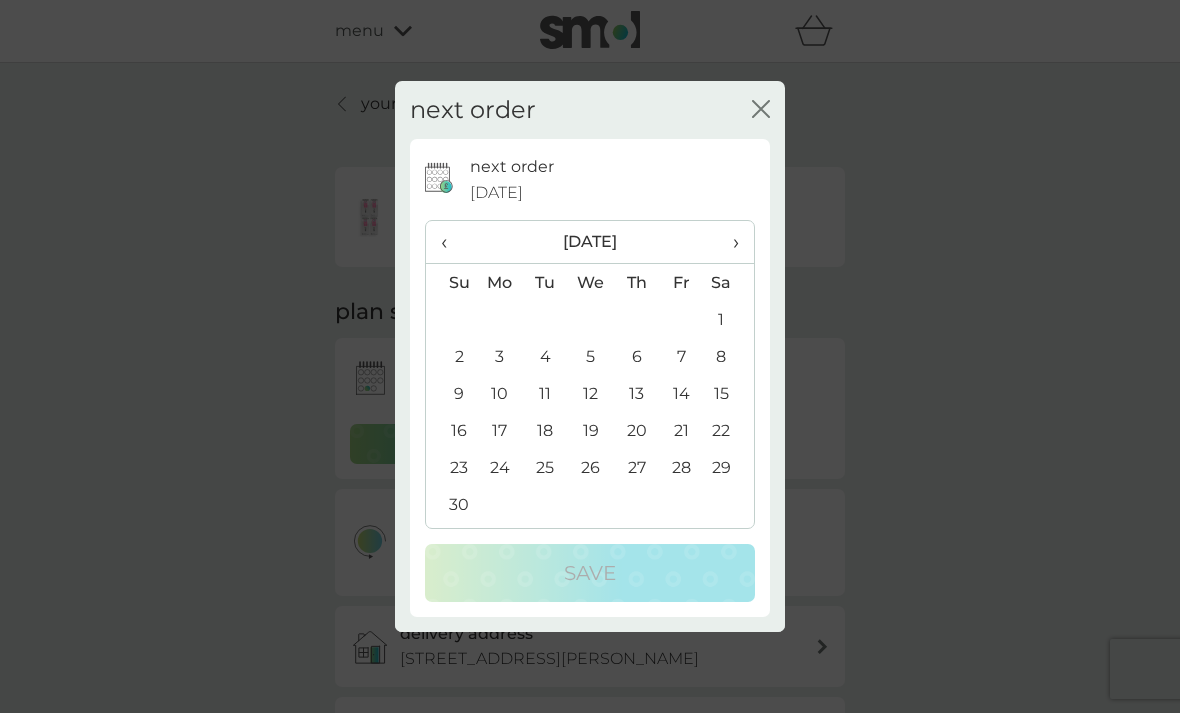 click on "›" at bounding box center [729, 242] 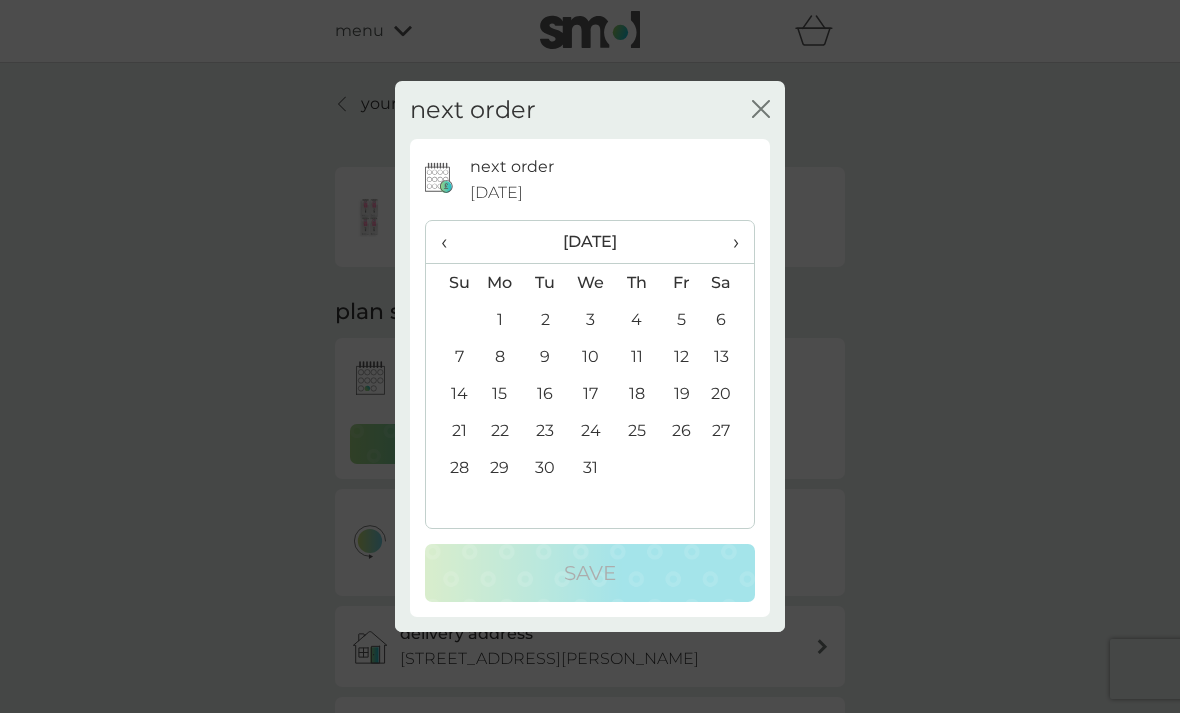click on "7" at bounding box center [451, 356] 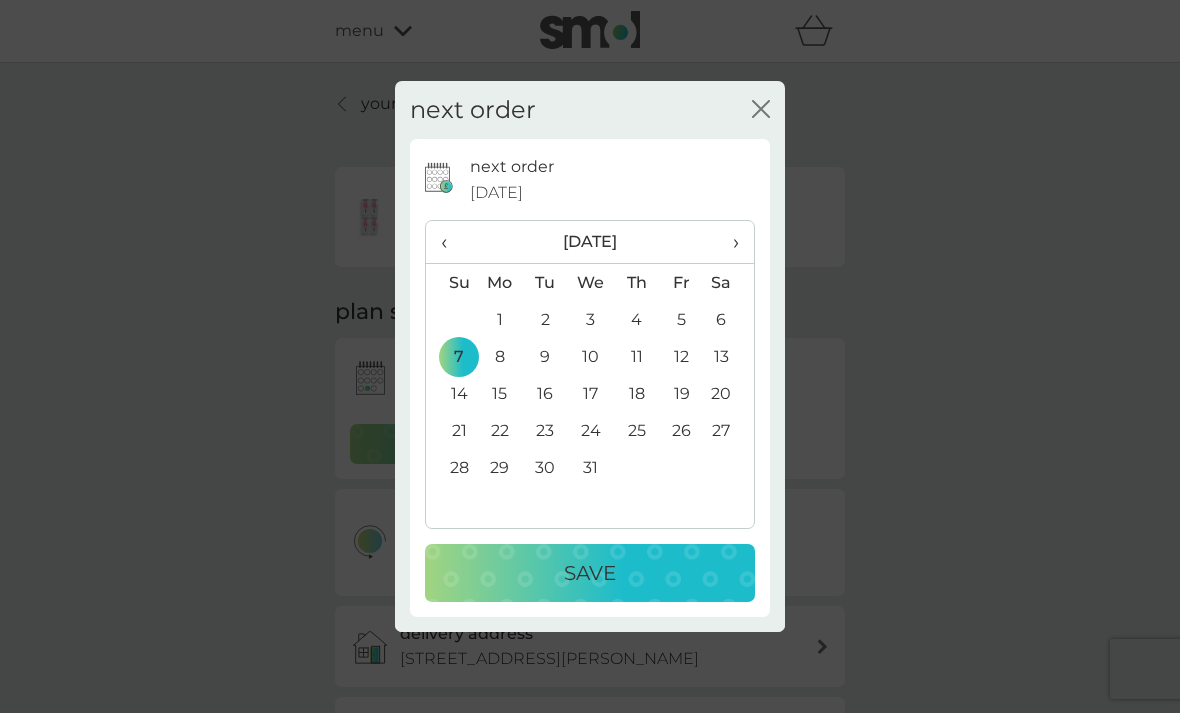 click on "Save" at bounding box center [590, 573] 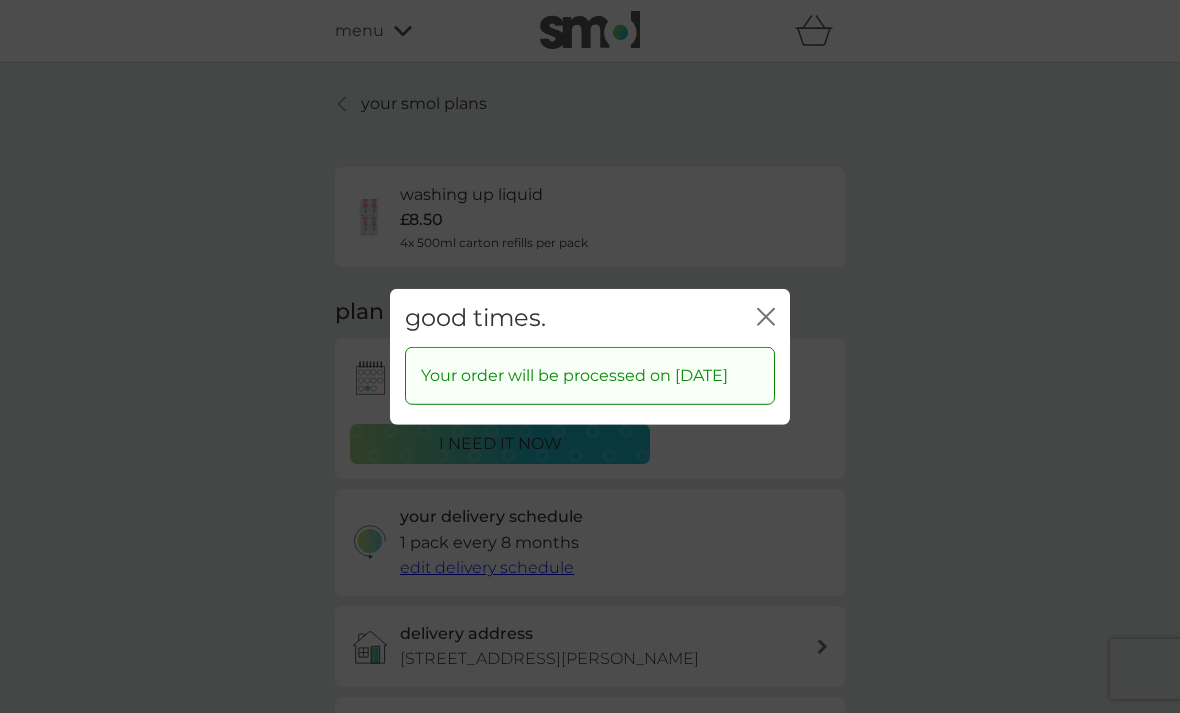 click on "close" 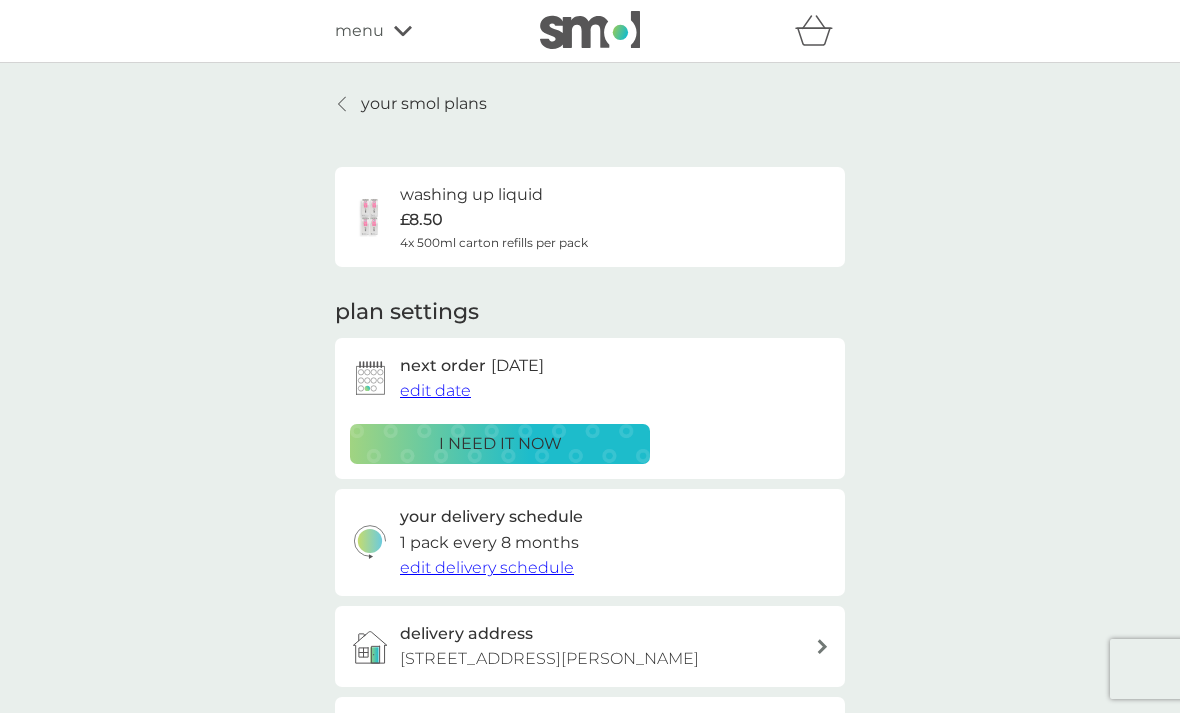 click on "your smol plans" at bounding box center (424, 104) 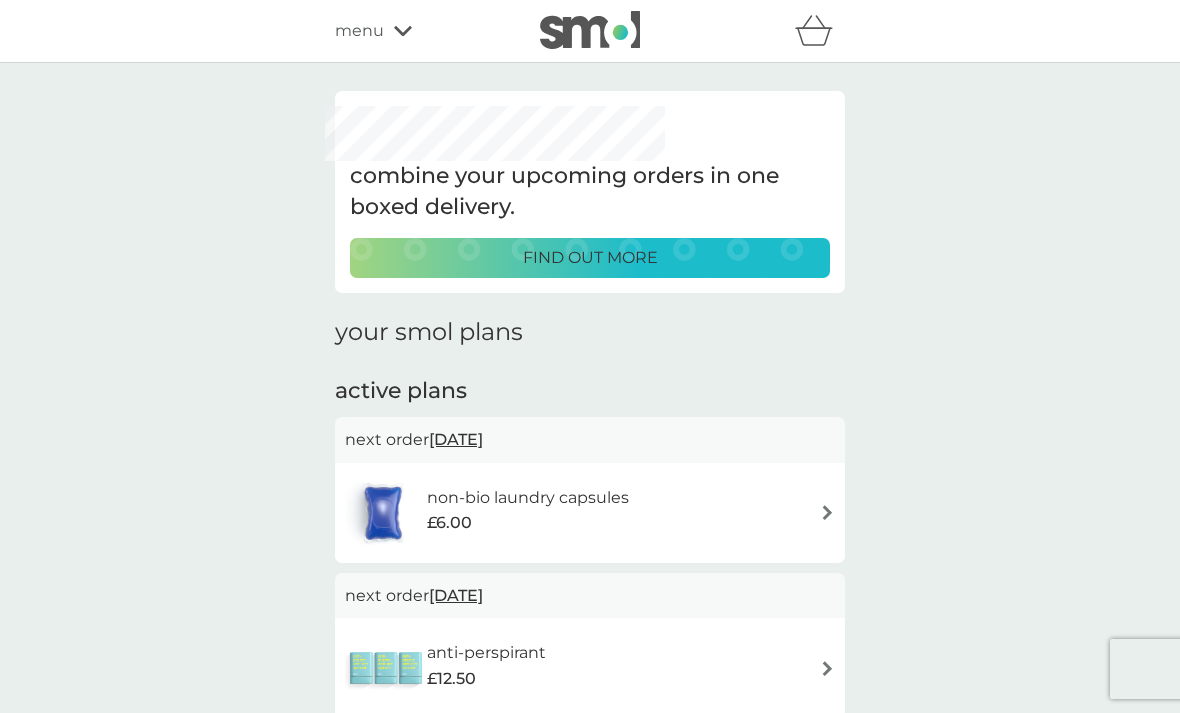 click on "non-bio laundry capsules £6.00" at bounding box center [590, 513] 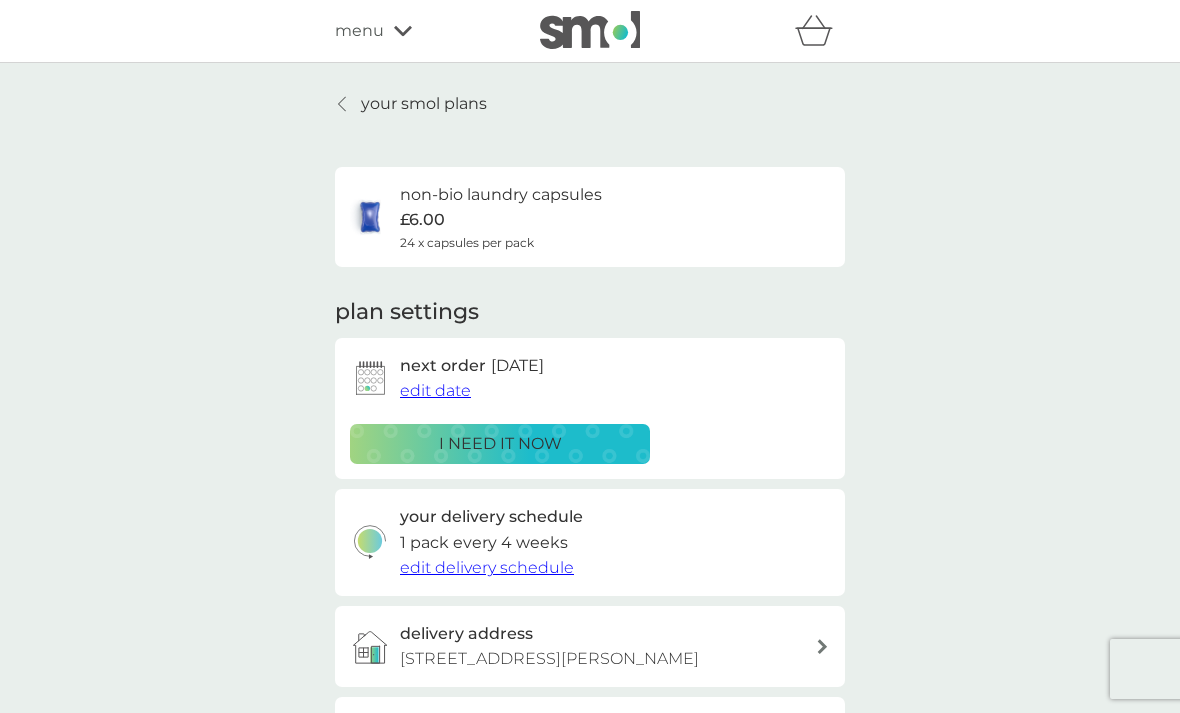 click on "your smol plans" at bounding box center [424, 104] 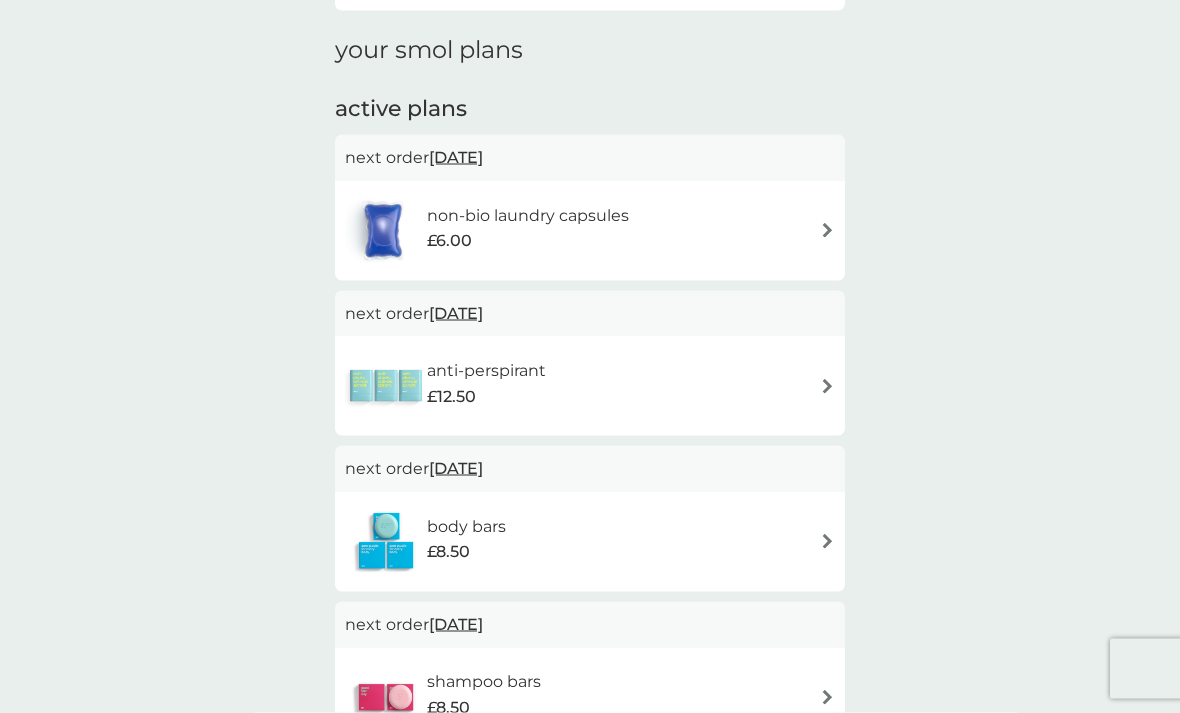 scroll, scrollTop: 0, scrollLeft: 0, axis: both 